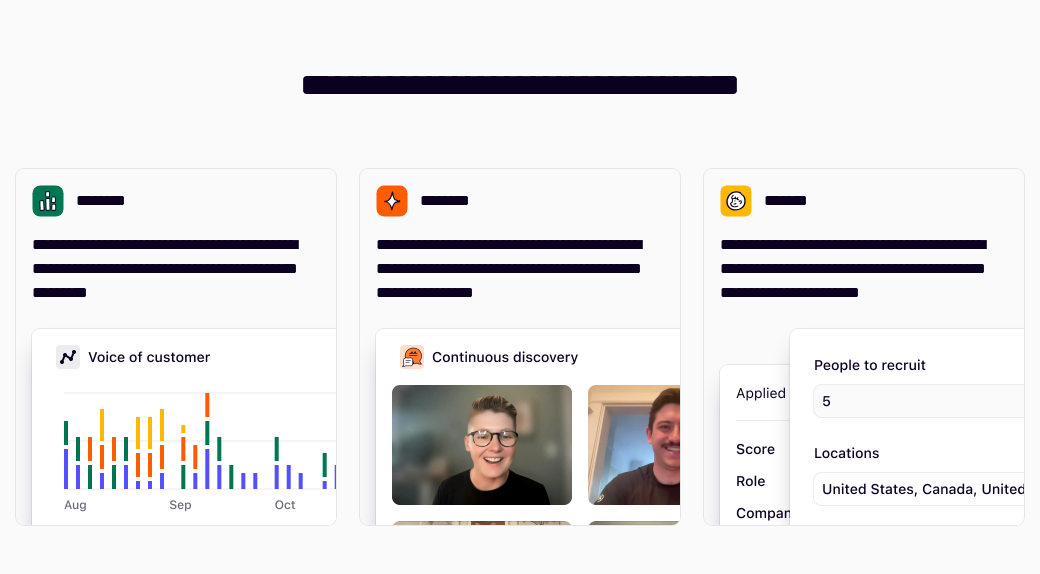 scroll, scrollTop: 0, scrollLeft: 0, axis: both 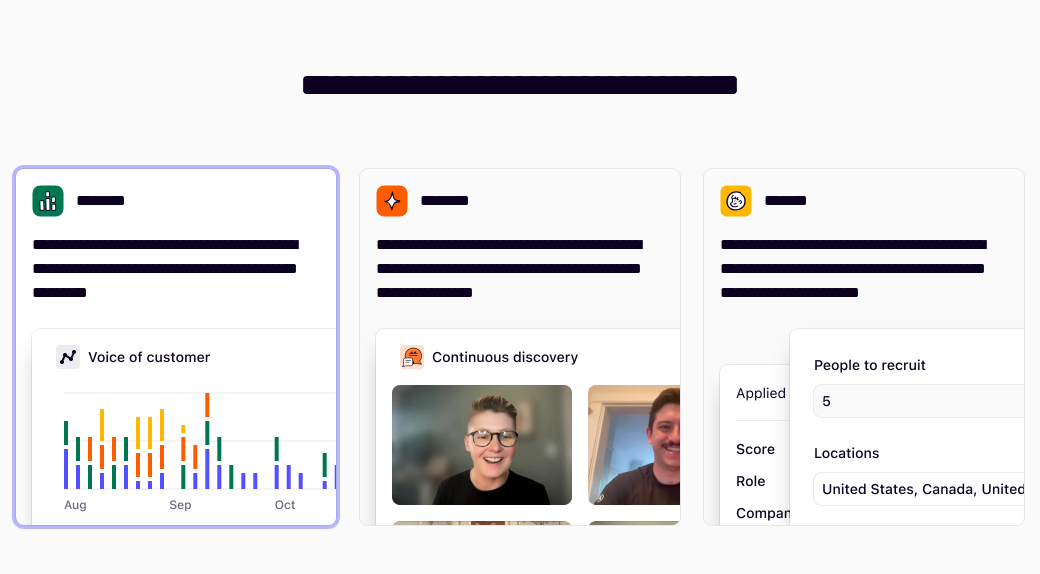 click on "**********" at bounding box center (176, 237) 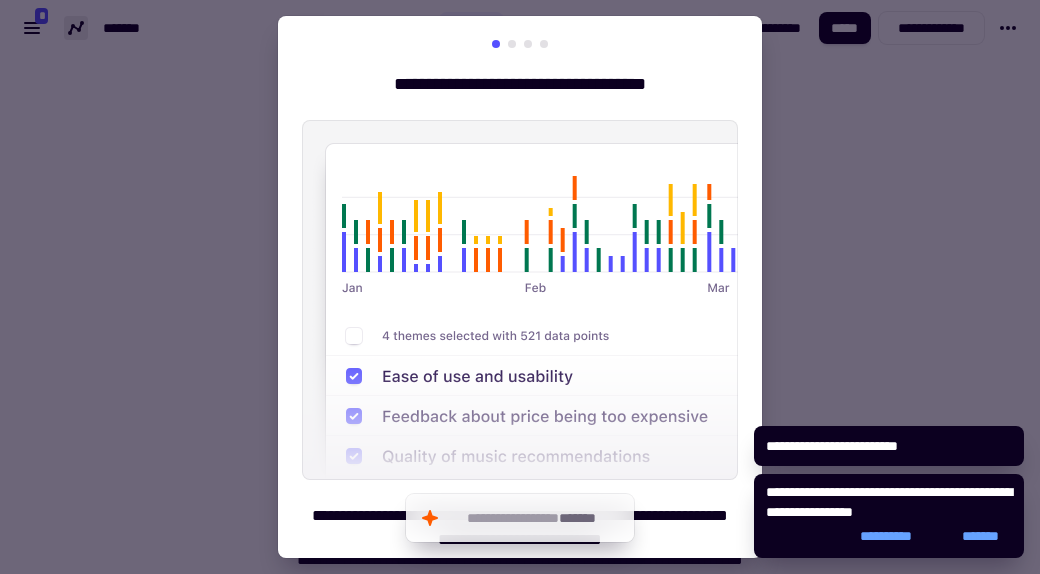 scroll, scrollTop: 120, scrollLeft: 0, axis: vertical 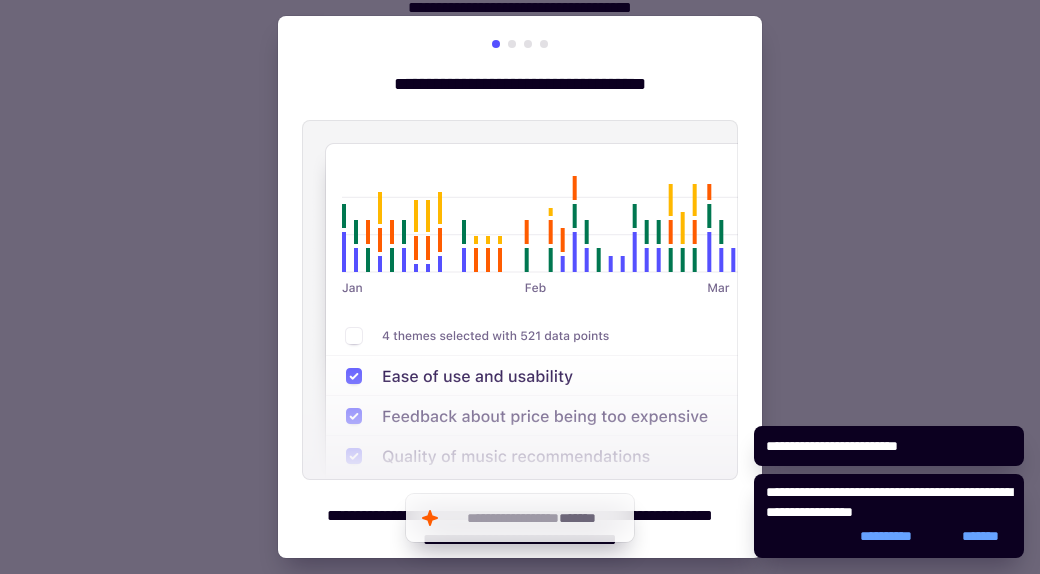 click at bounding box center (520, 287) 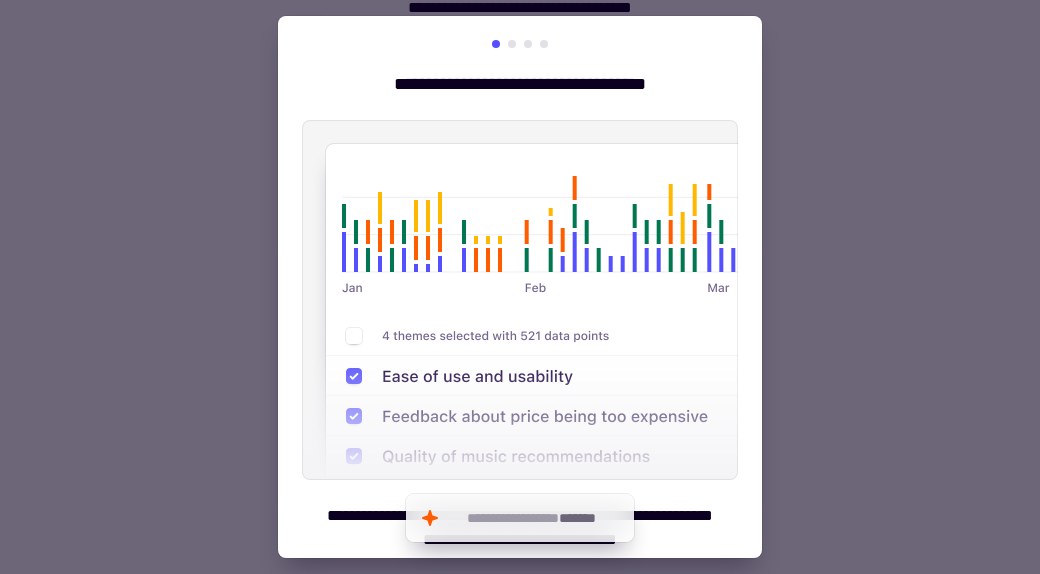 click at bounding box center (520, 287) 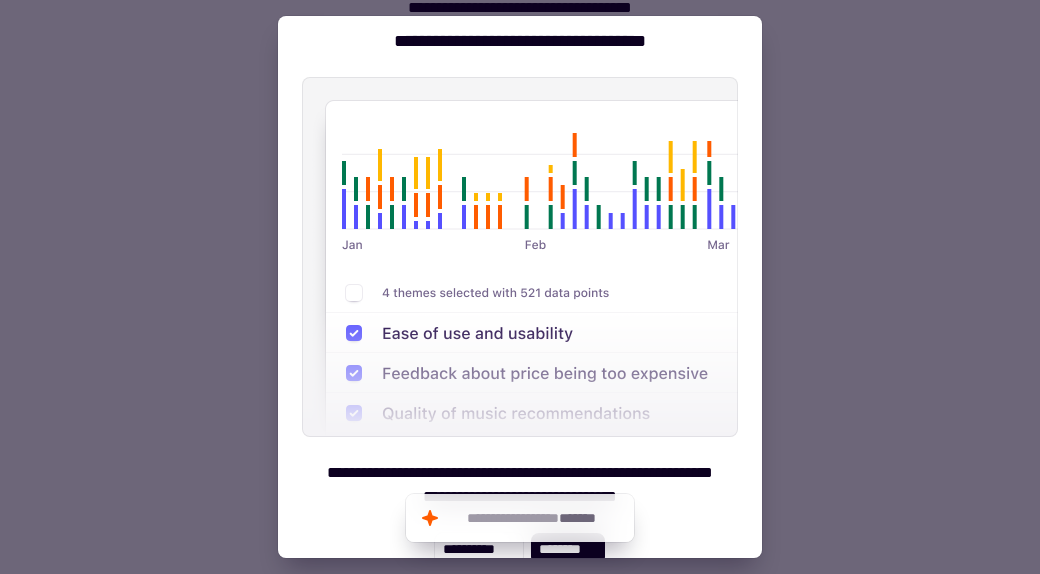 scroll, scrollTop: 62, scrollLeft: 0, axis: vertical 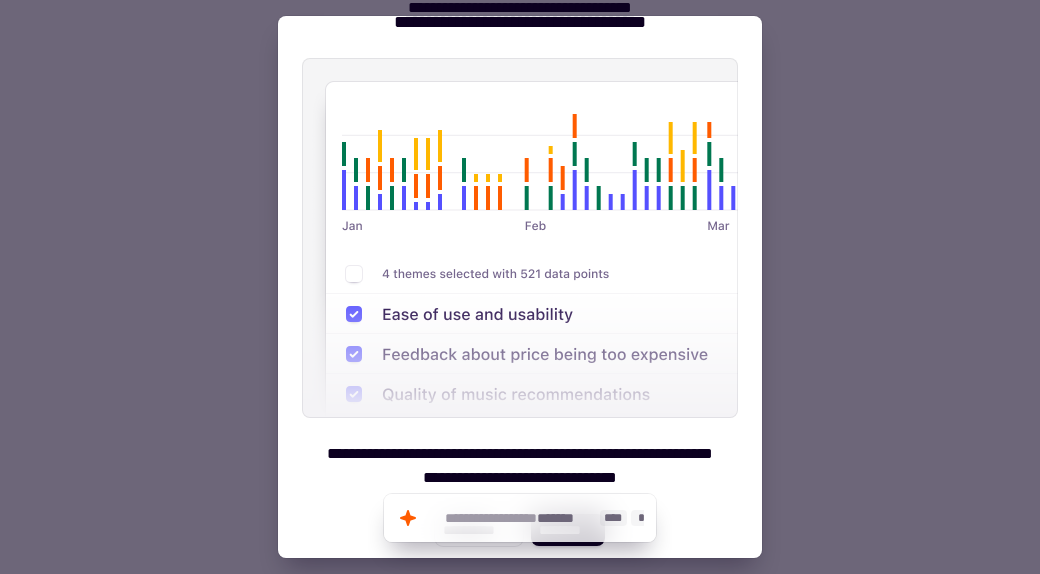 drag, startPoint x: 549, startPoint y: 514, endPoint x: 458, endPoint y: 493, distance: 93.39165 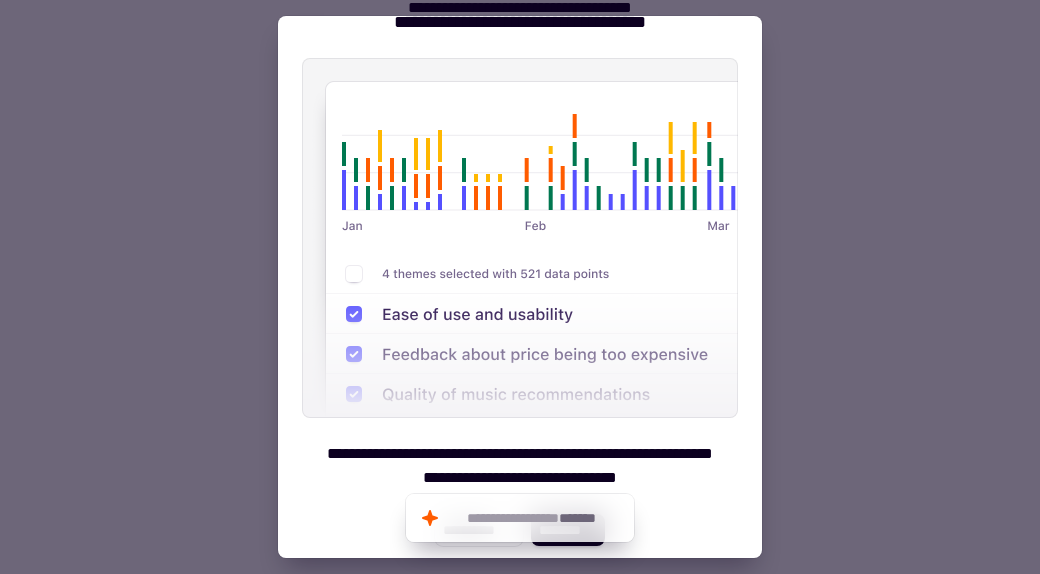 click on "**********" at bounding box center [520, 262] 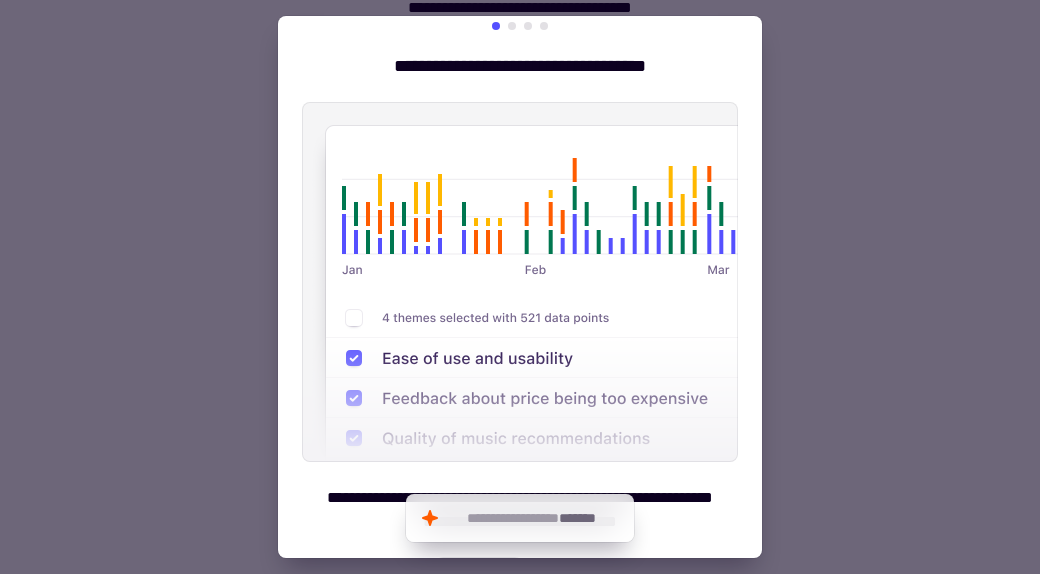scroll, scrollTop: 0, scrollLeft: 0, axis: both 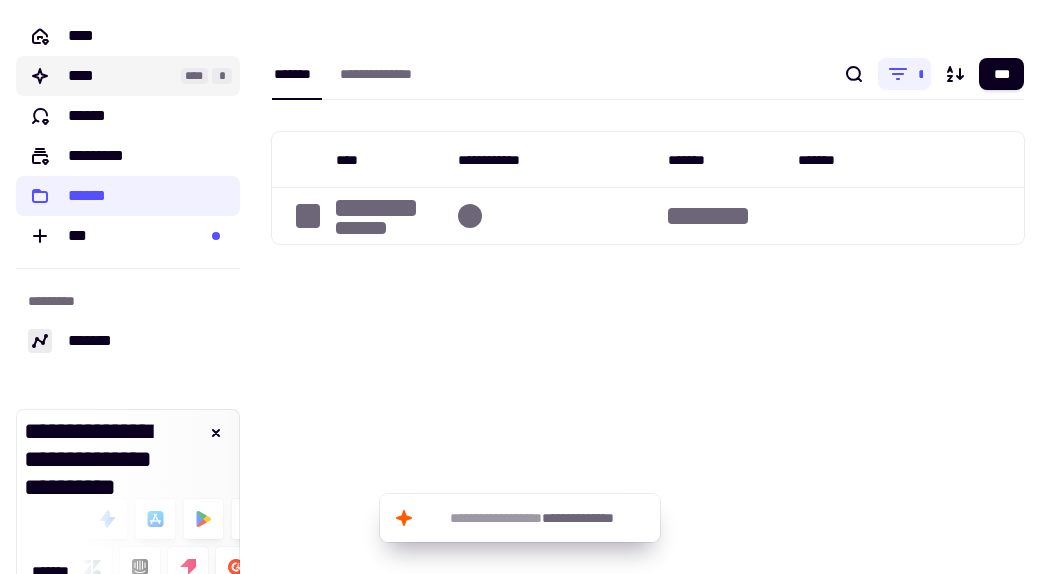 click on "****" 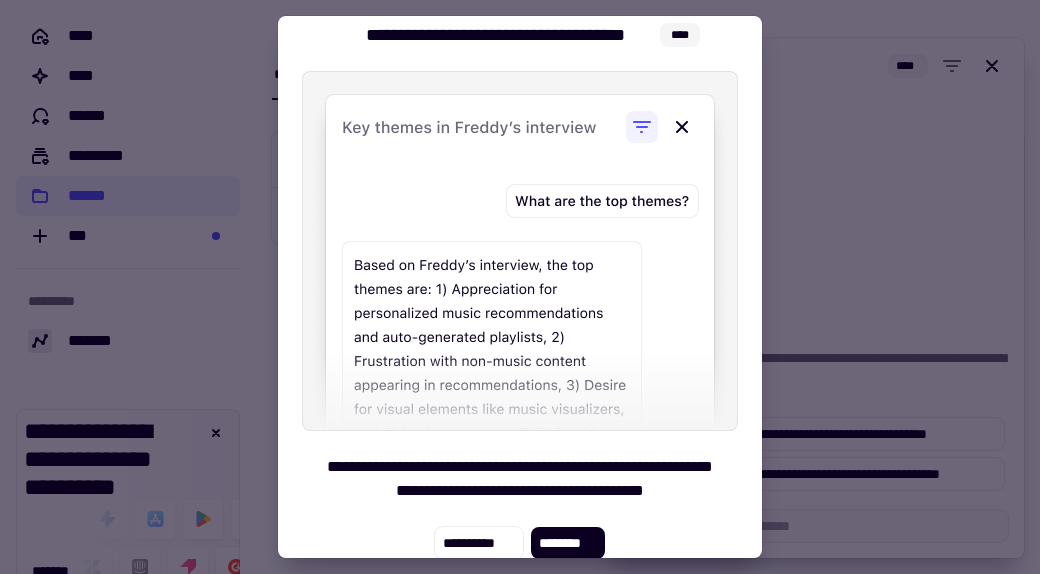scroll, scrollTop: 62, scrollLeft: 0, axis: vertical 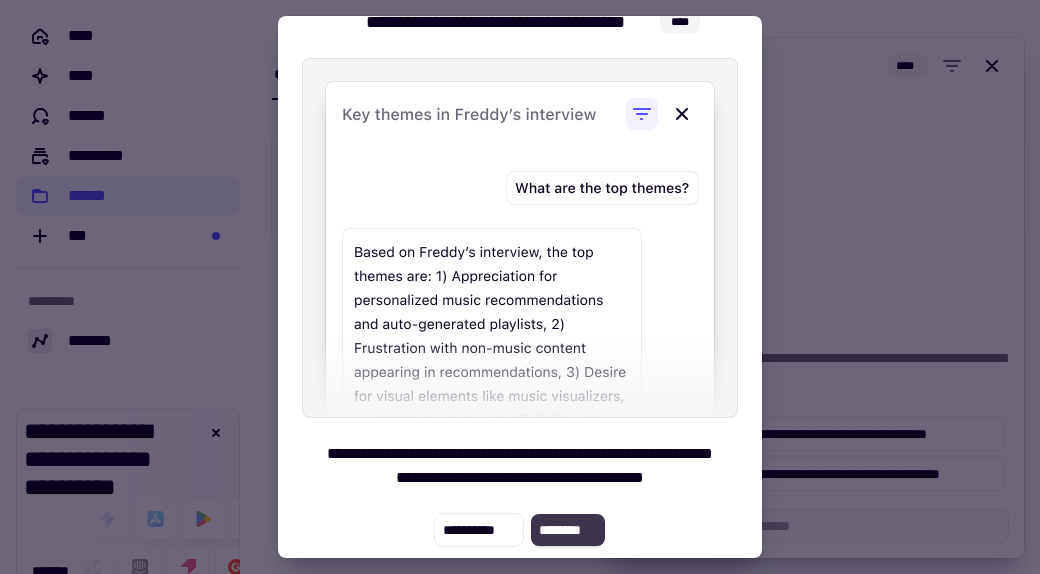 click on "********" 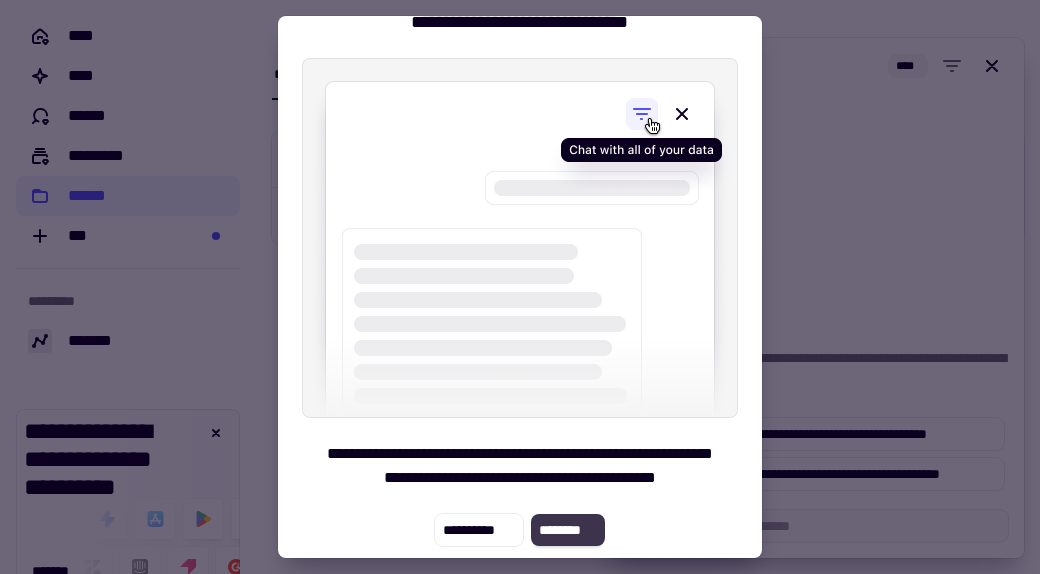 click on "********" 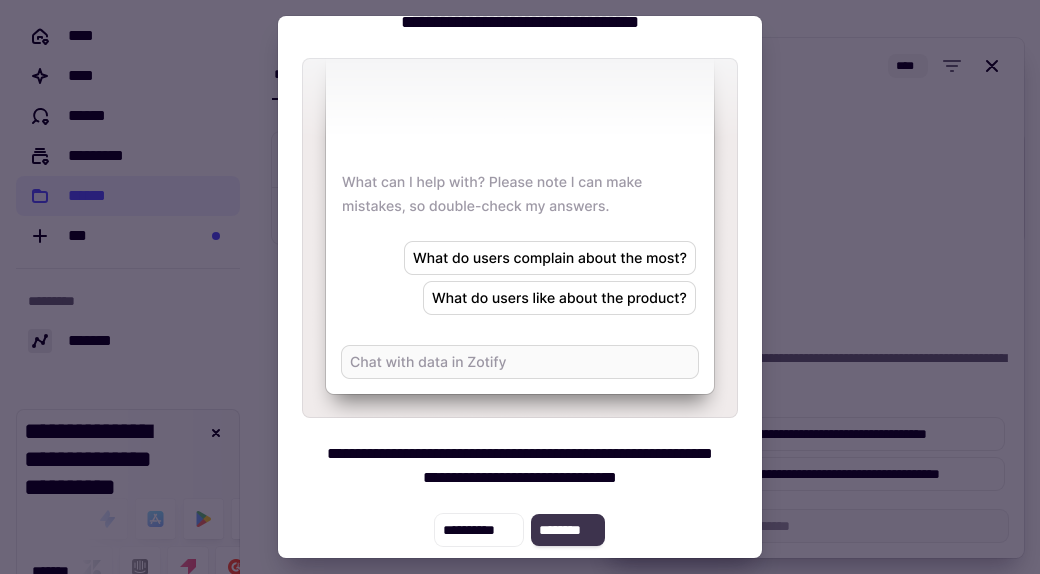 click on "********" 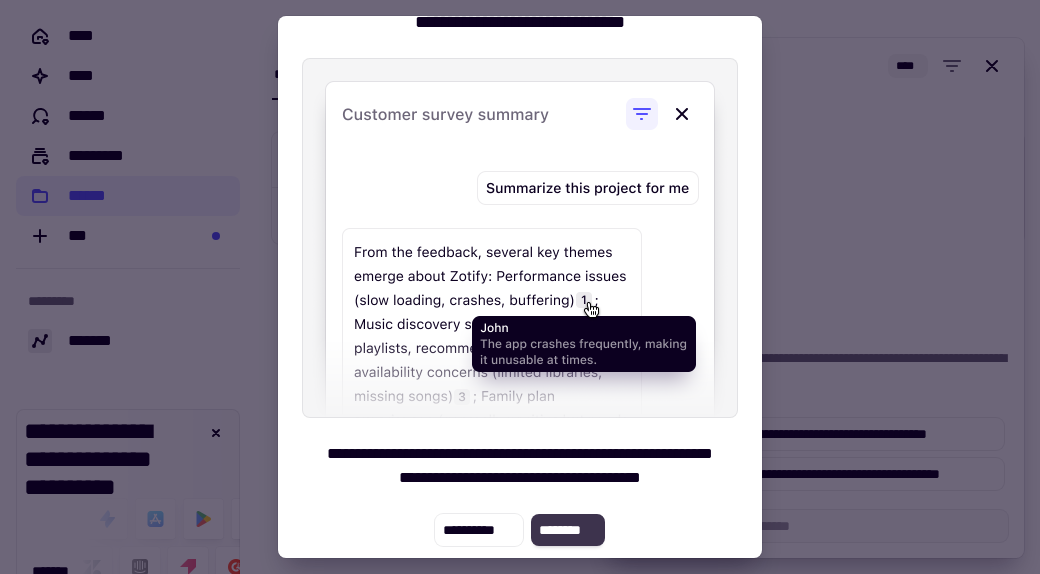 click on "********" 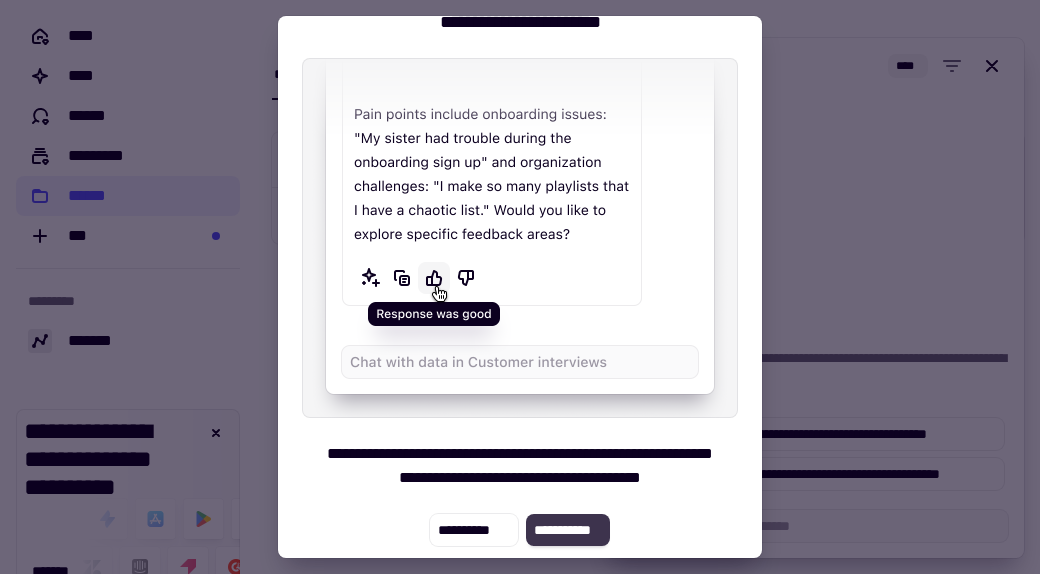 click on "**********" 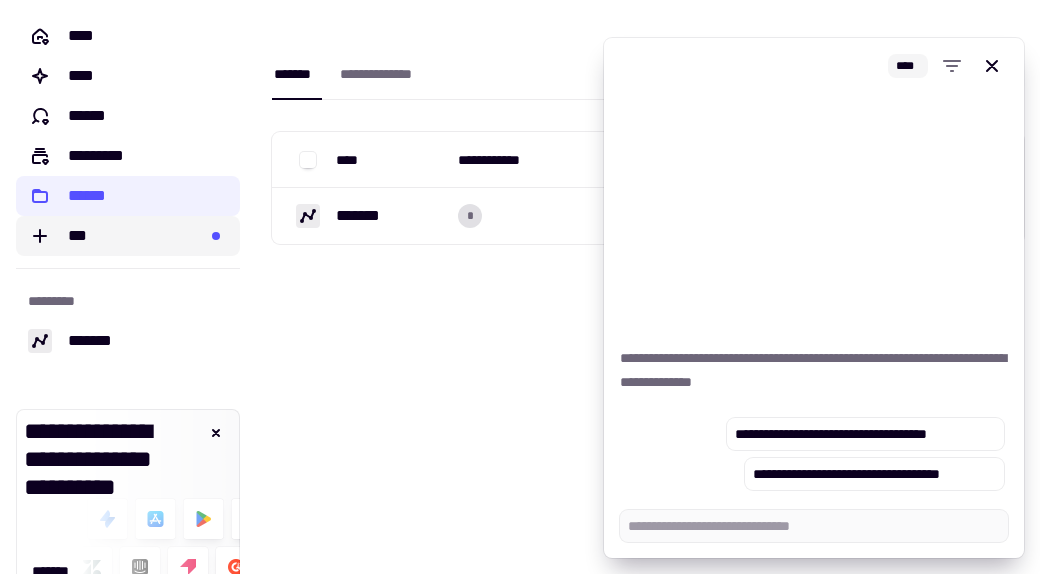 click on "***" 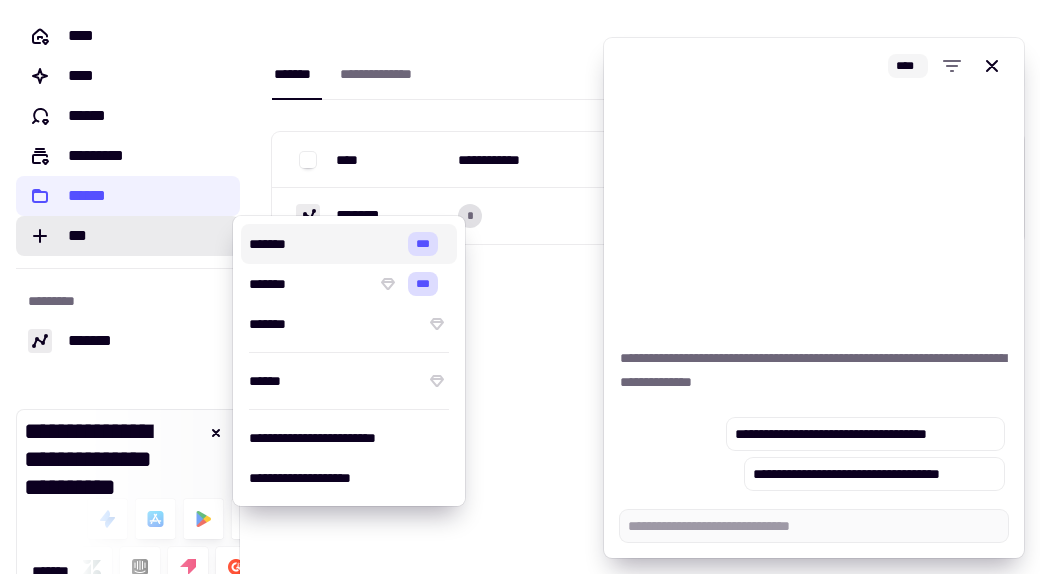 click on "*******" at bounding box center (324, 244) 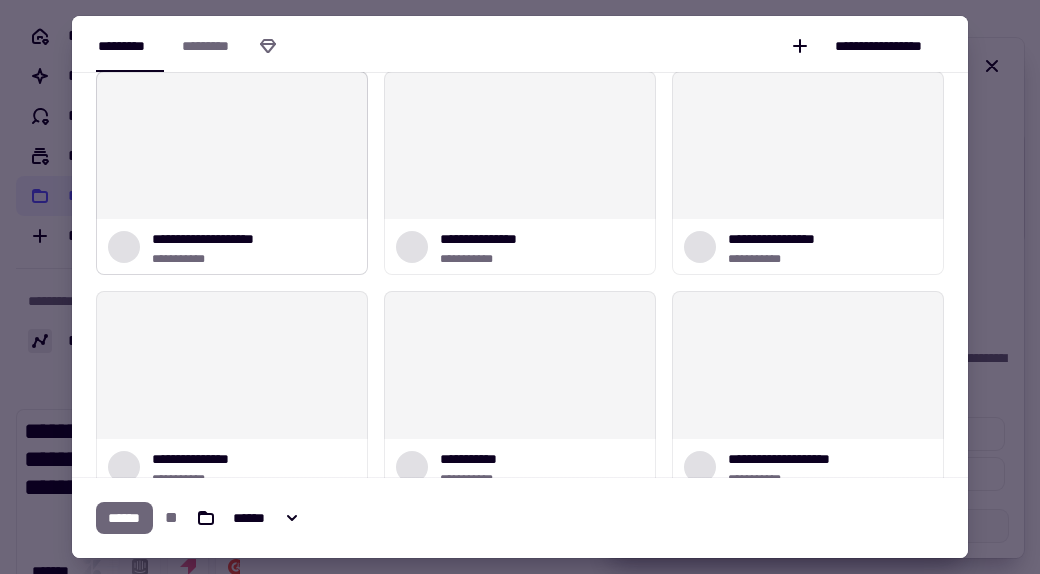 scroll, scrollTop: 0, scrollLeft: 0, axis: both 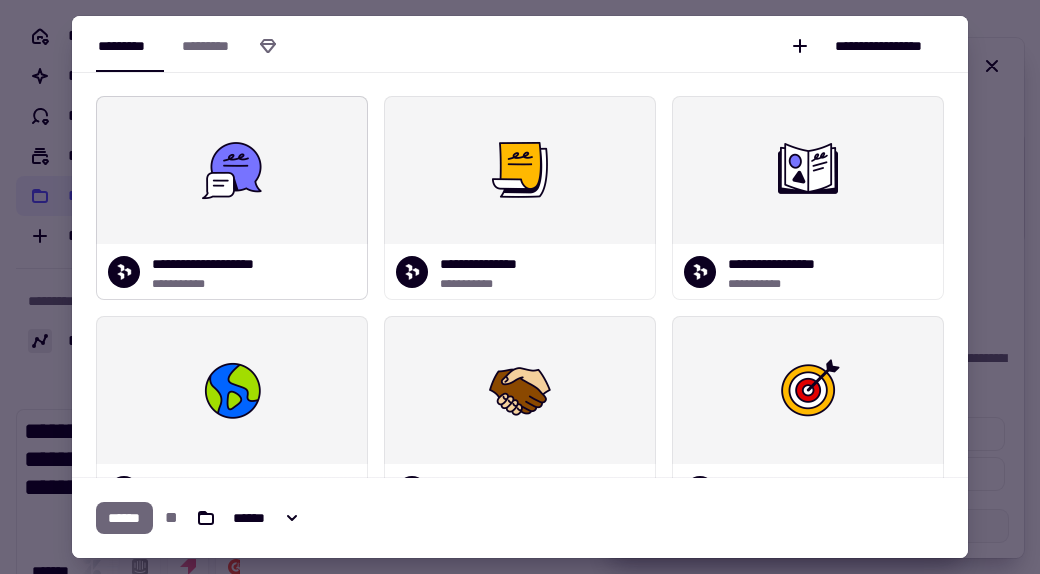 click at bounding box center (232, 170) 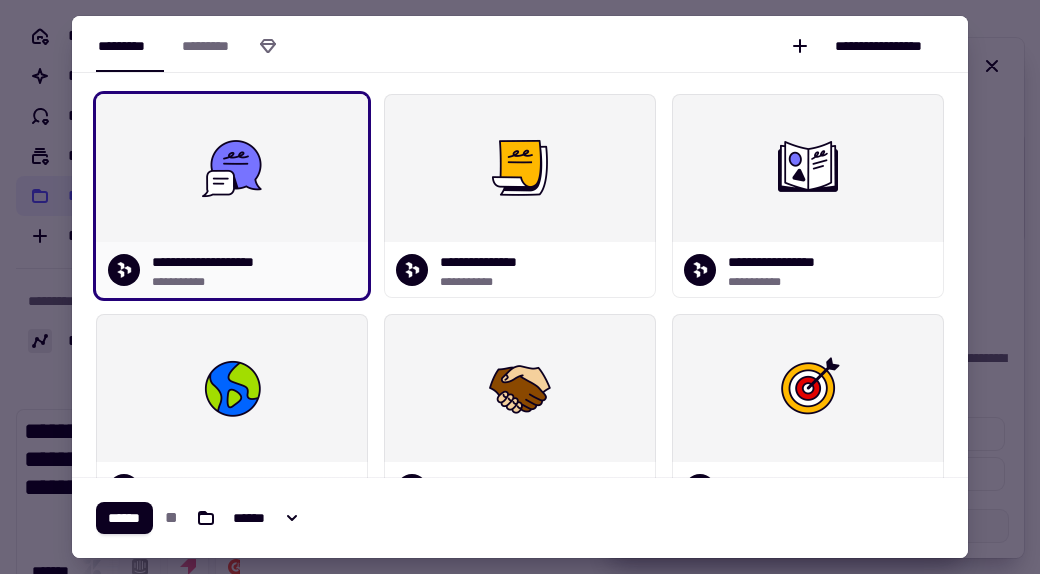 scroll, scrollTop: 0, scrollLeft: 0, axis: both 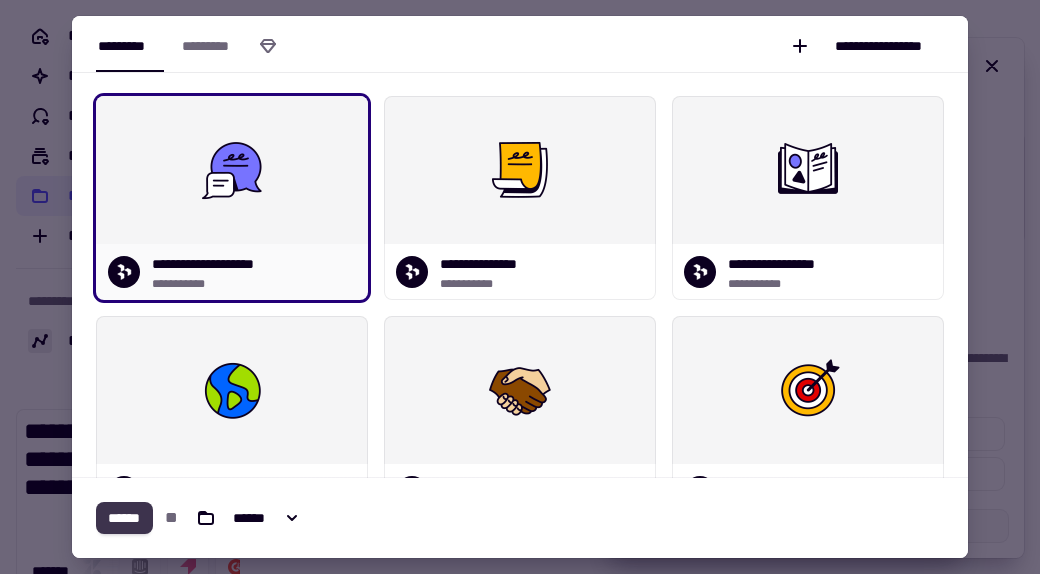 click on "******" 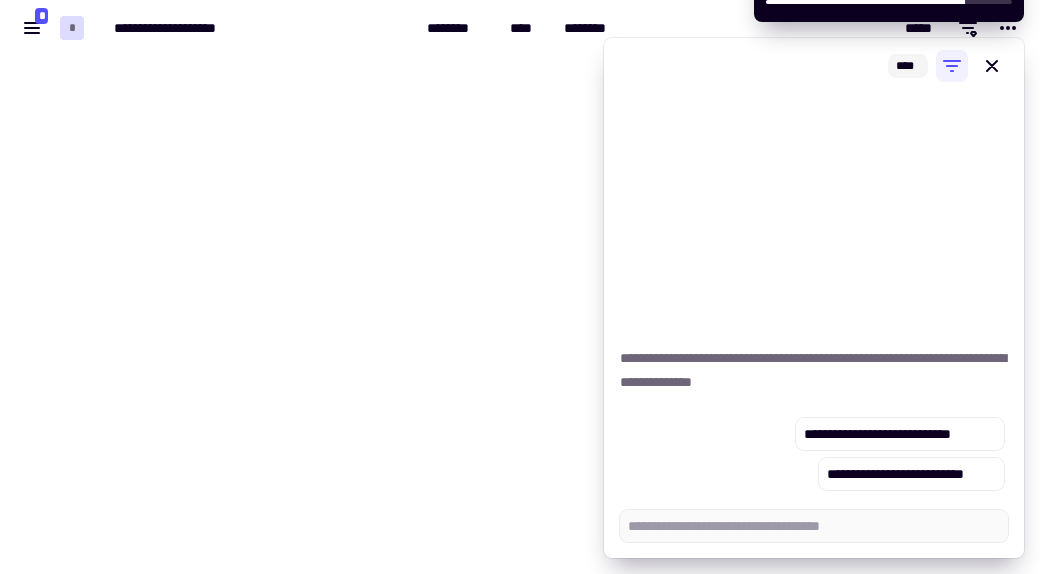 type on "*" 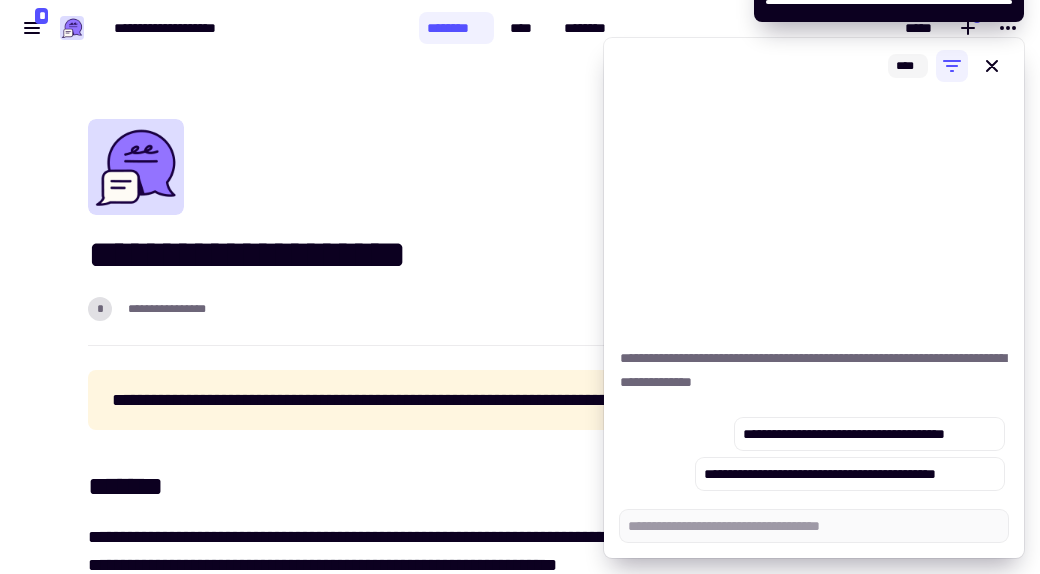 scroll, scrollTop: 0, scrollLeft: 0, axis: both 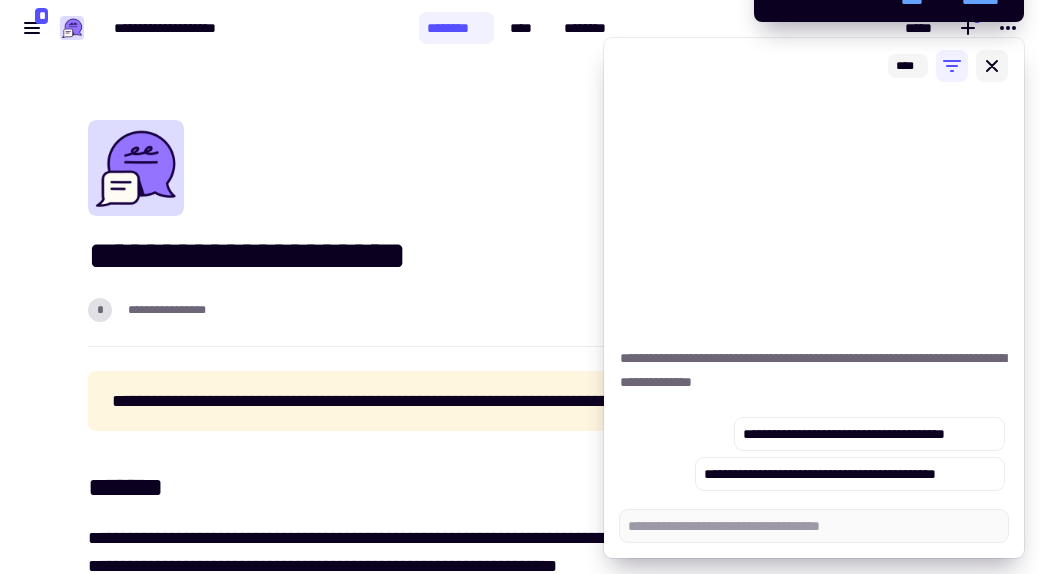 click 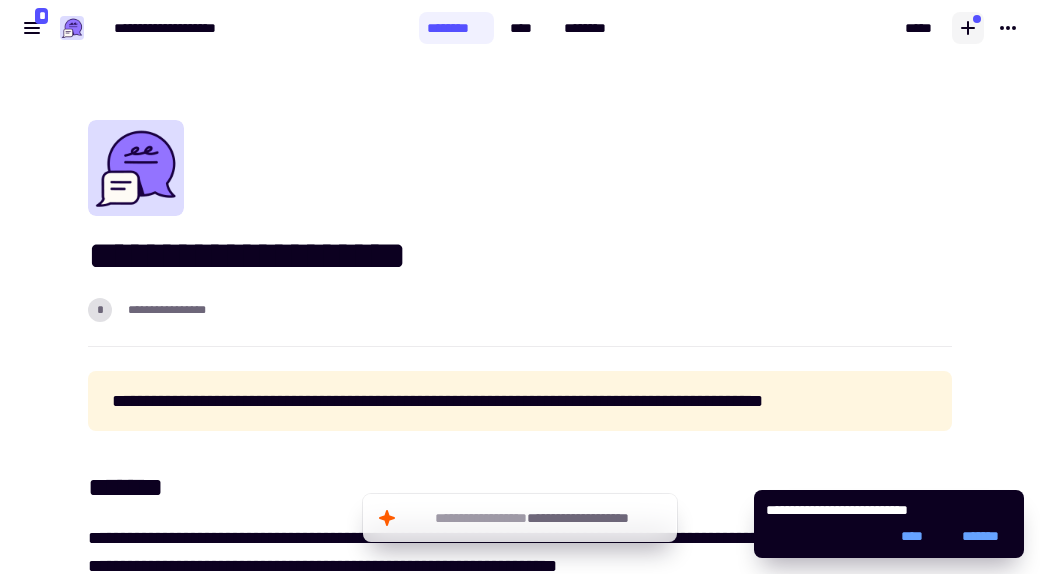 click 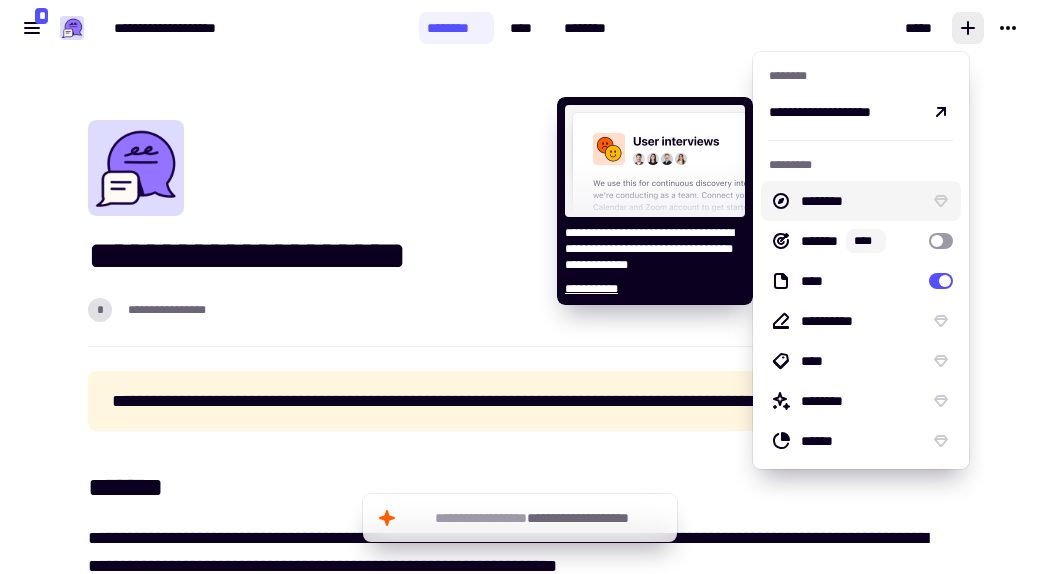 click on "[FIRST] [LAST] [STREET]" at bounding box center (520, 233) 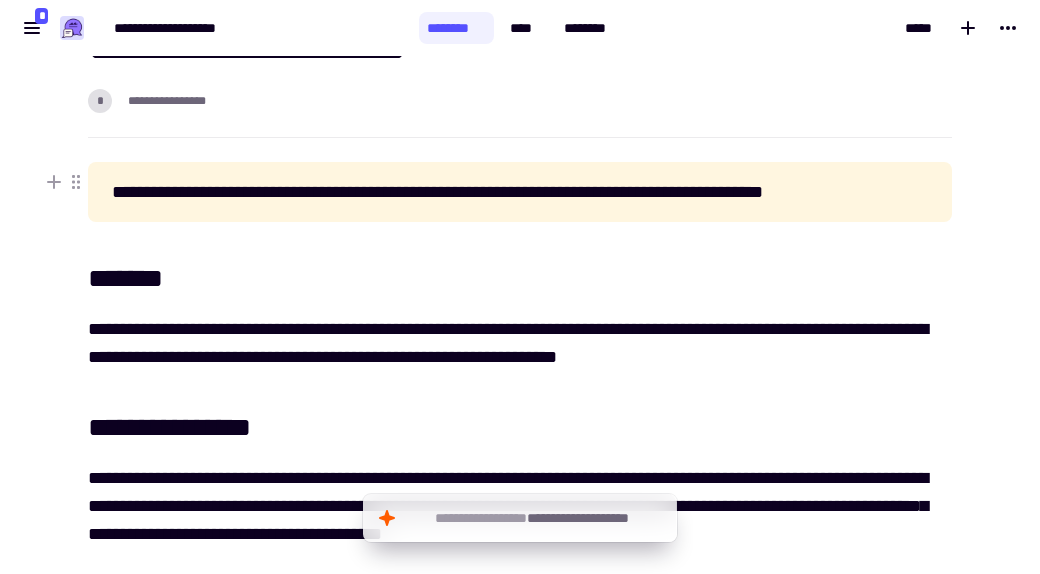 scroll, scrollTop: 0, scrollLeft: 0, axis: both 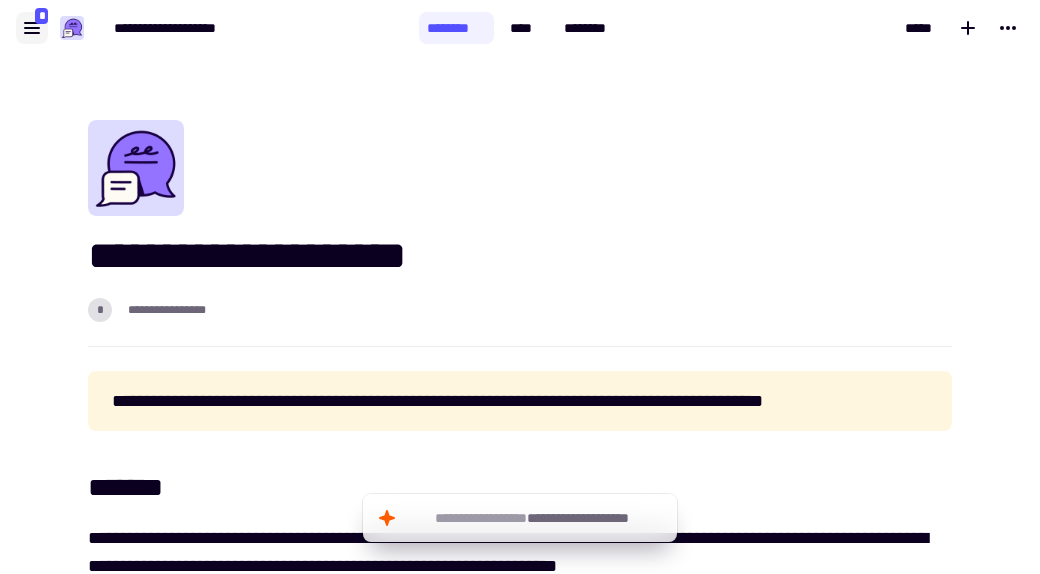 click 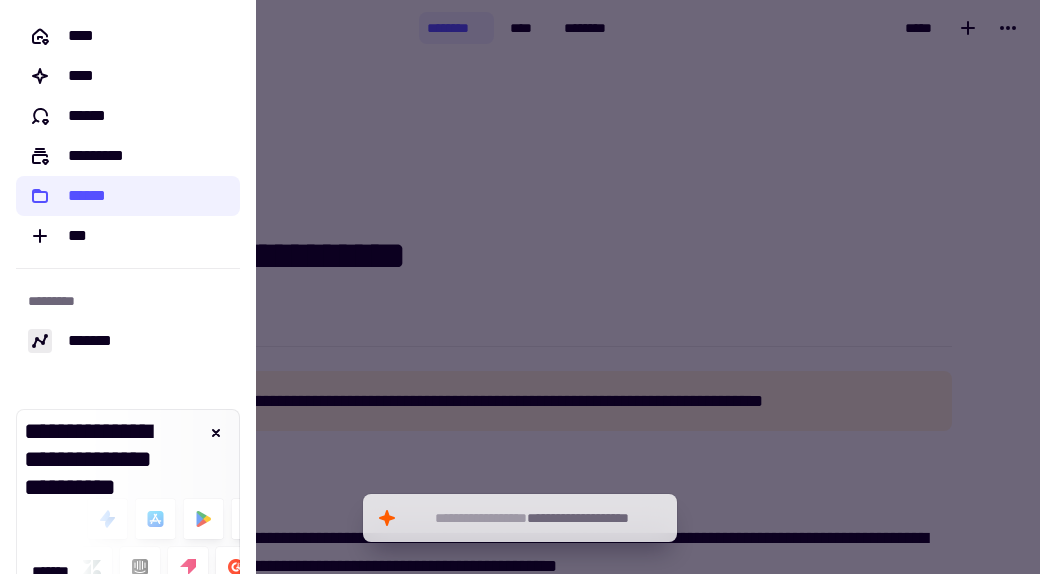 click at bounding box center (520, 287) 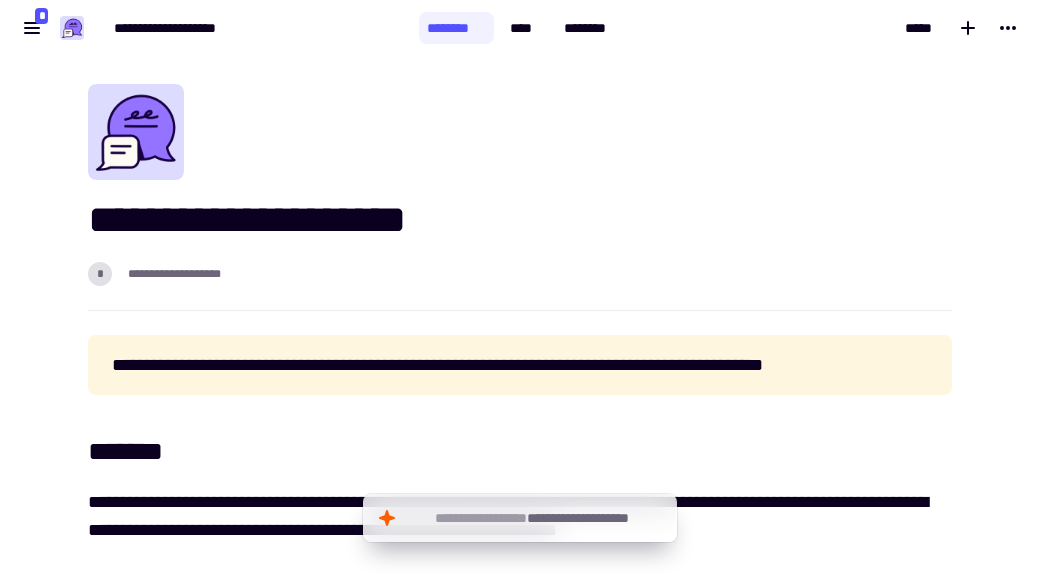 scroll, scrollTop: 0, scrollLeft: 0, axis: both 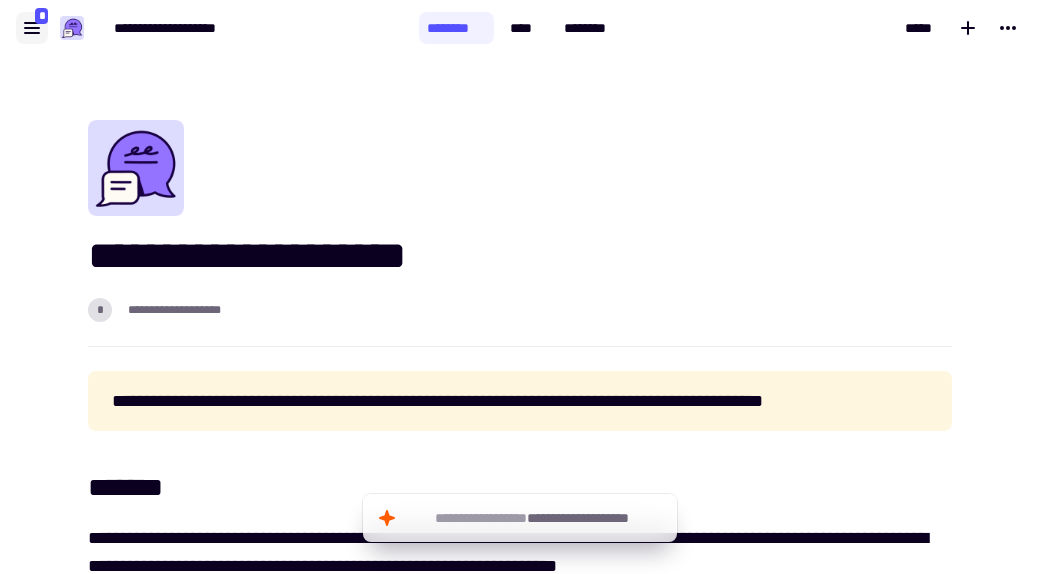 click 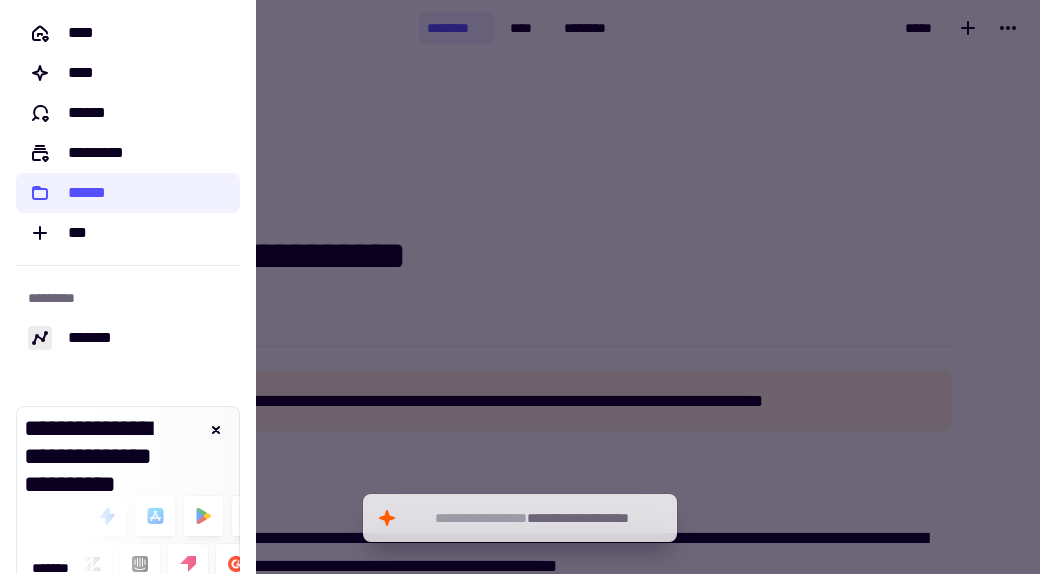 scroll, scrollTop: 0, scrollLeft: 0, axis: both 